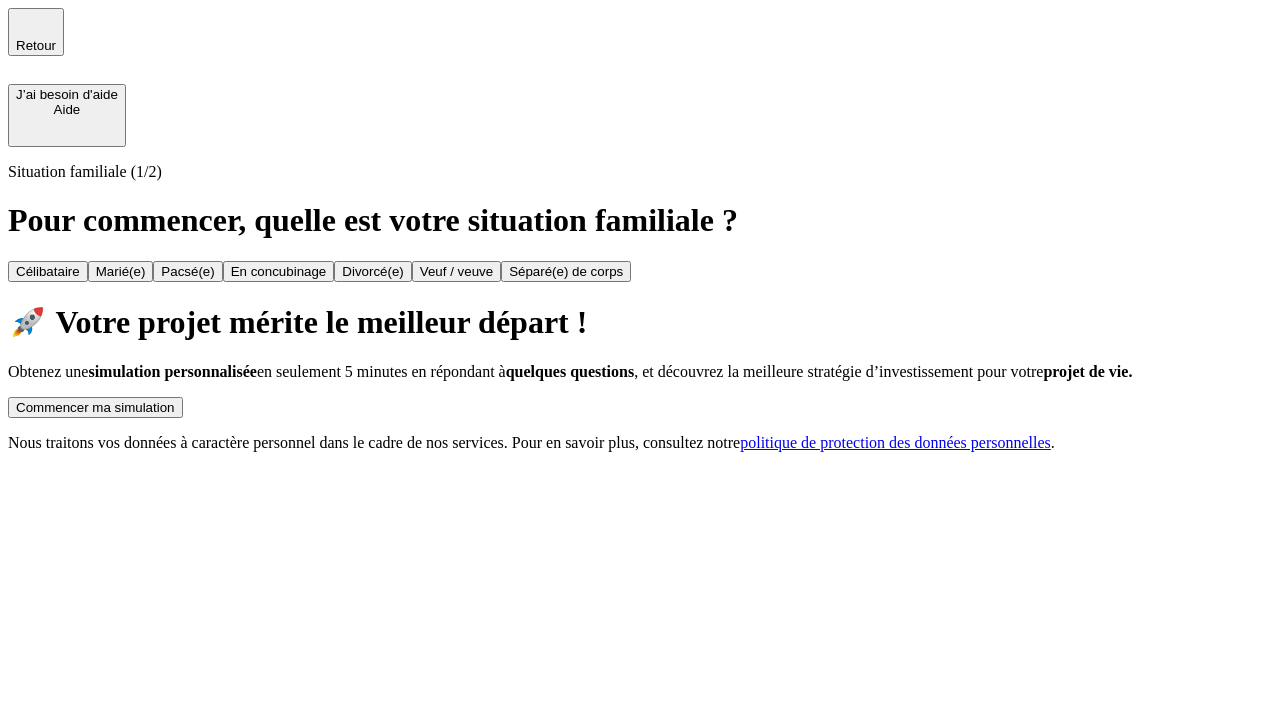scroll, scrollTop: 0, scrollLeft: 0, axis: both 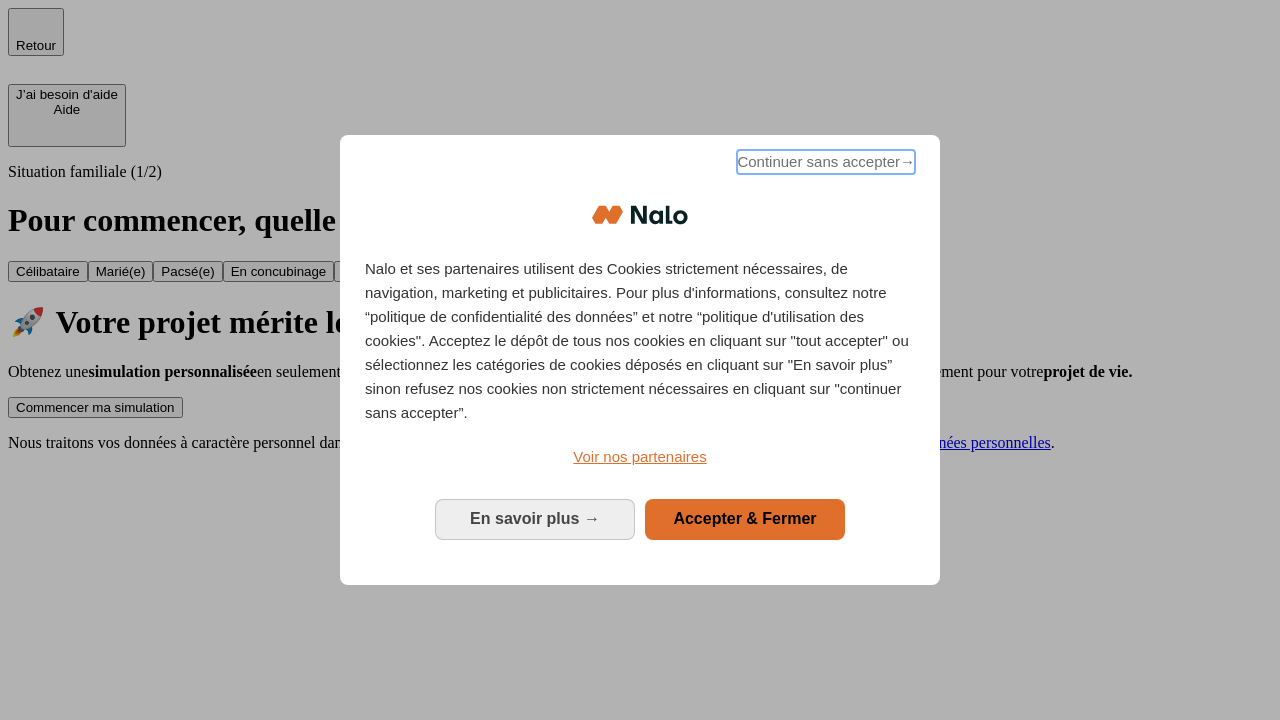 click on "Continuer sans accepter  →" at bounding box center (826, 162) 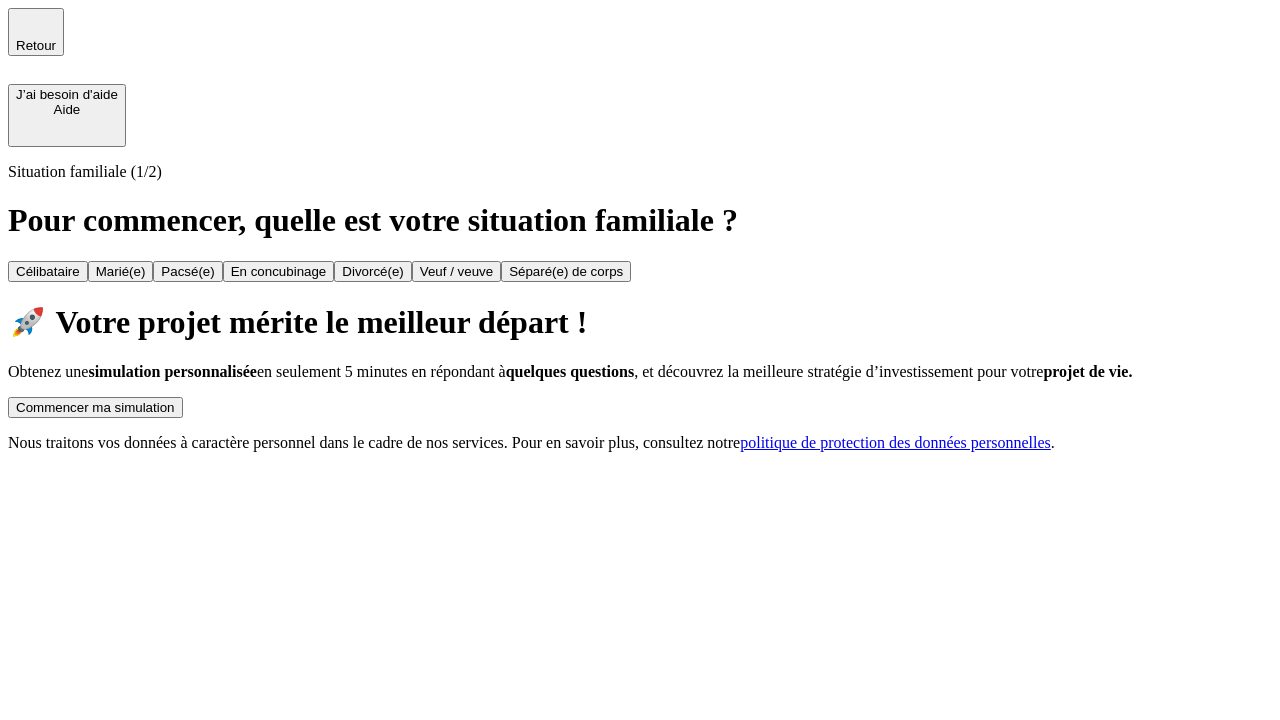 click on "Commencer ma simulation" at bounding box center [95, 407] 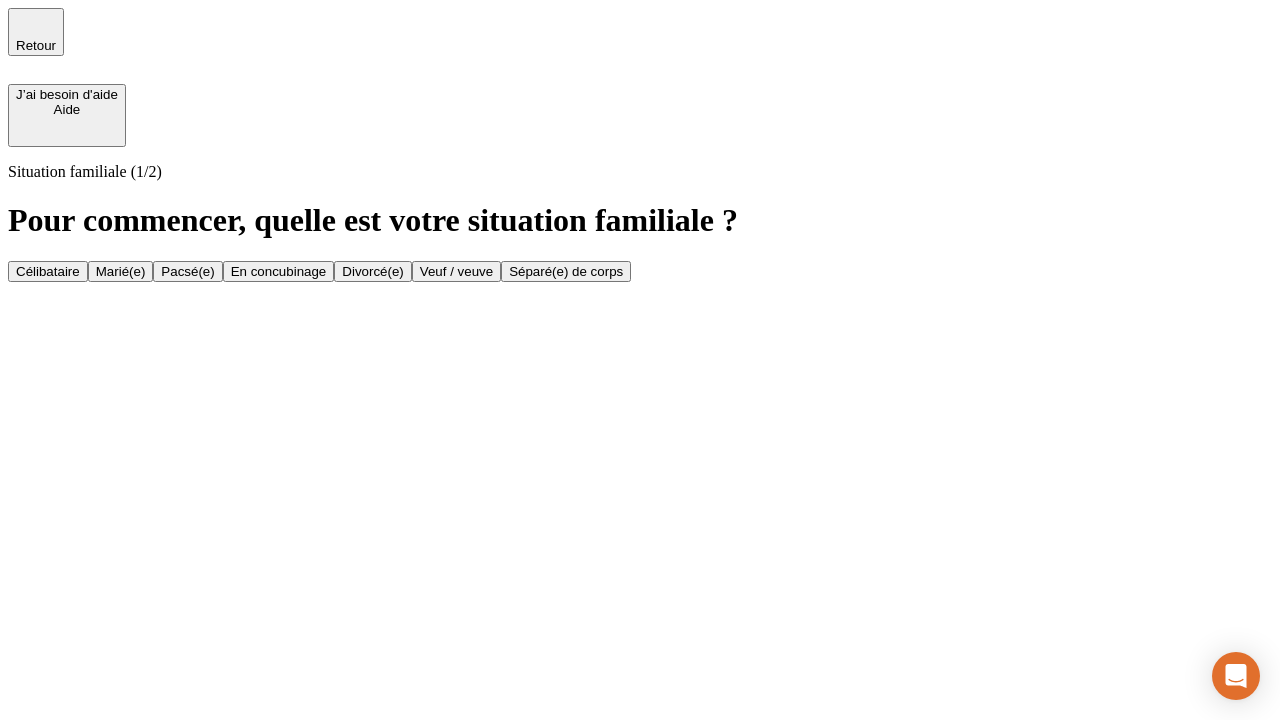 click on "En concubinage" at bounding box center (279, 271) 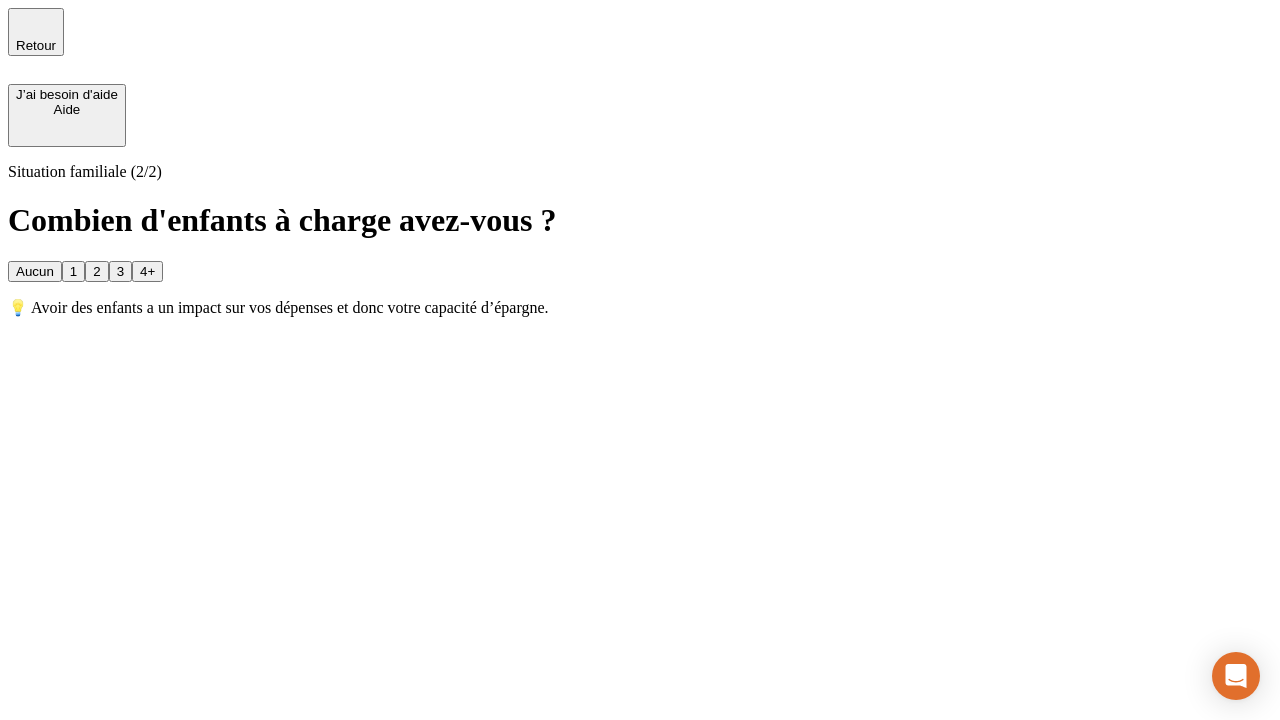 click on "2" at bounding box center [96, 271] 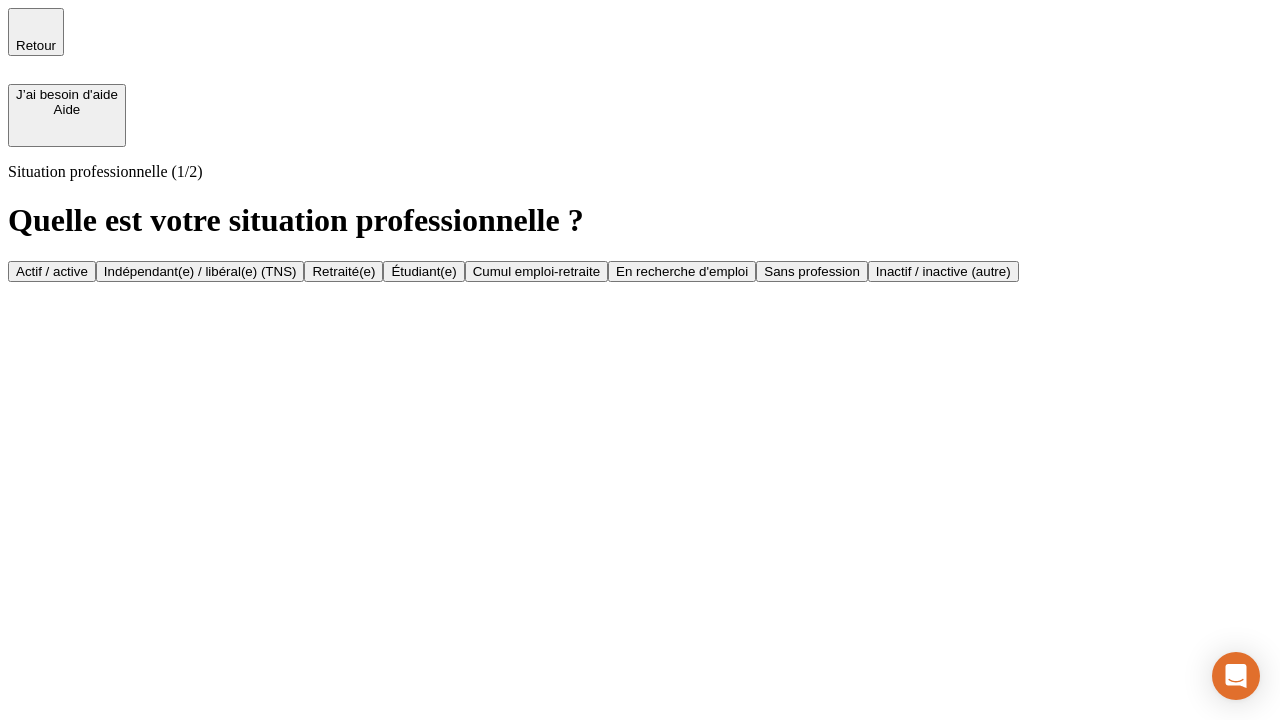 click on "Indépendant(e) / libéral(e) (TNS)" at bounding box center [200, 271] 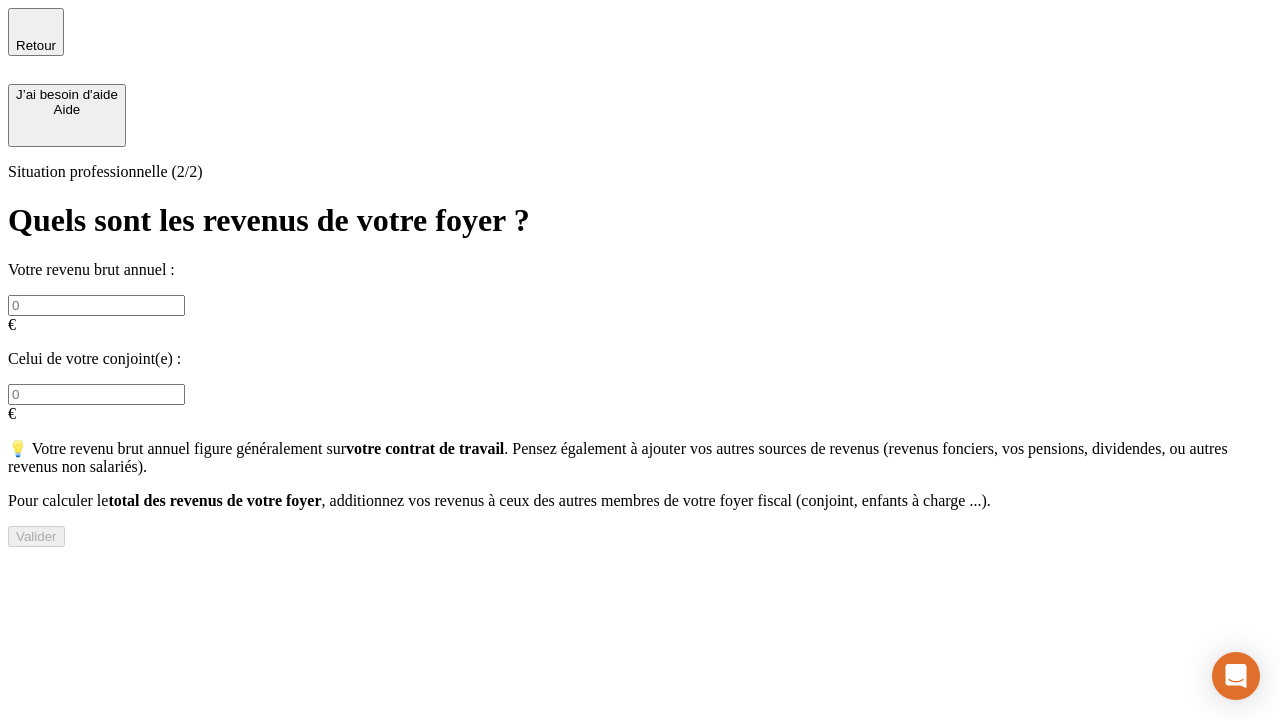 click at bounding box center [96, 305] 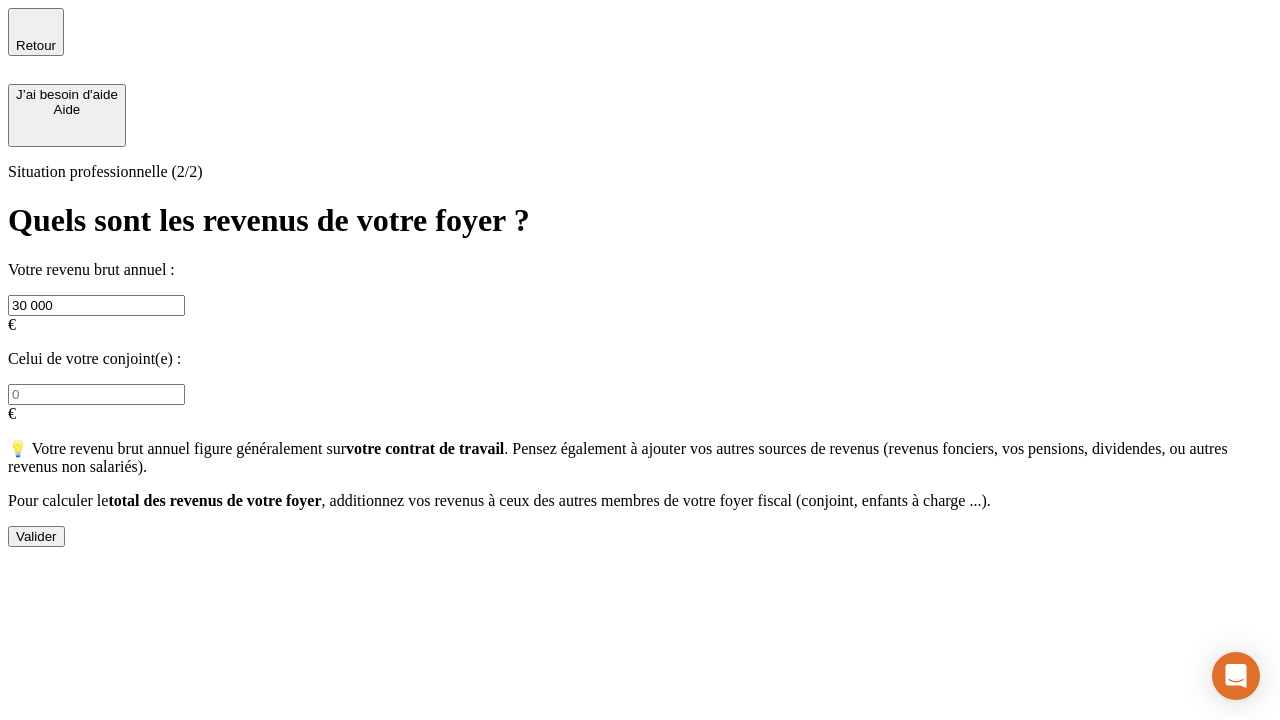 type on "30 000" 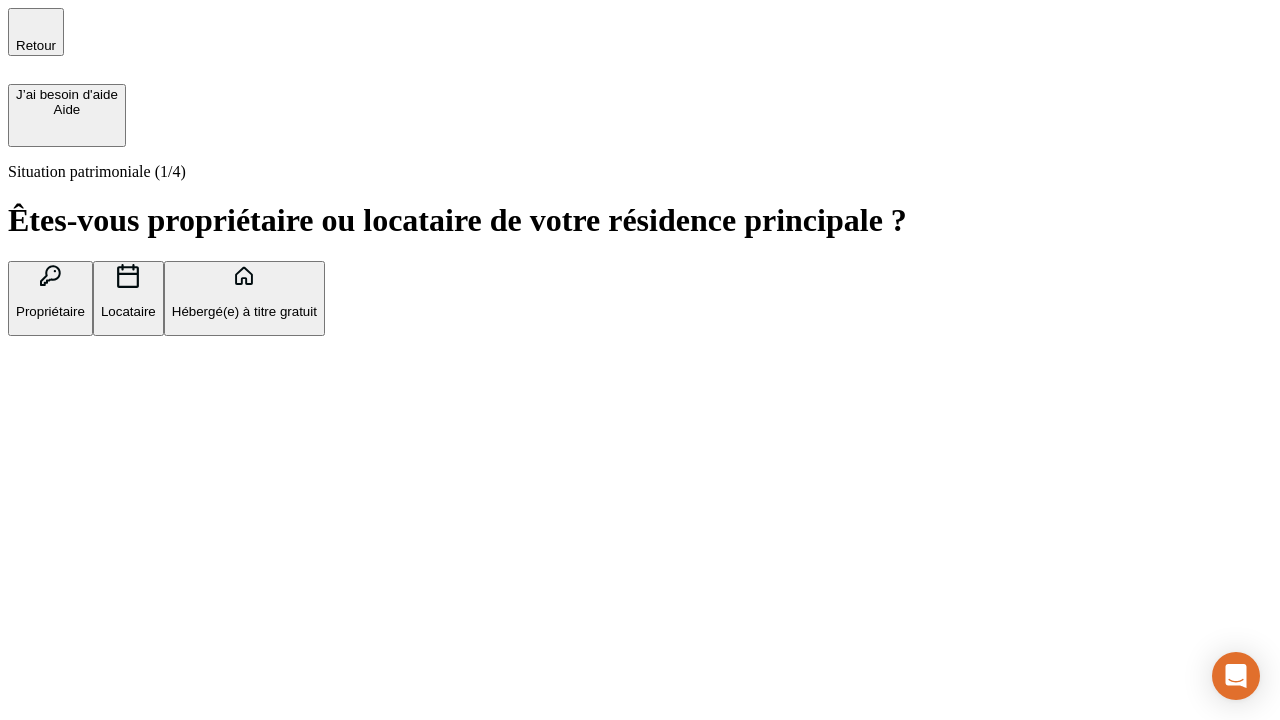 click on "Locataire" at bounding box center [128, 311] 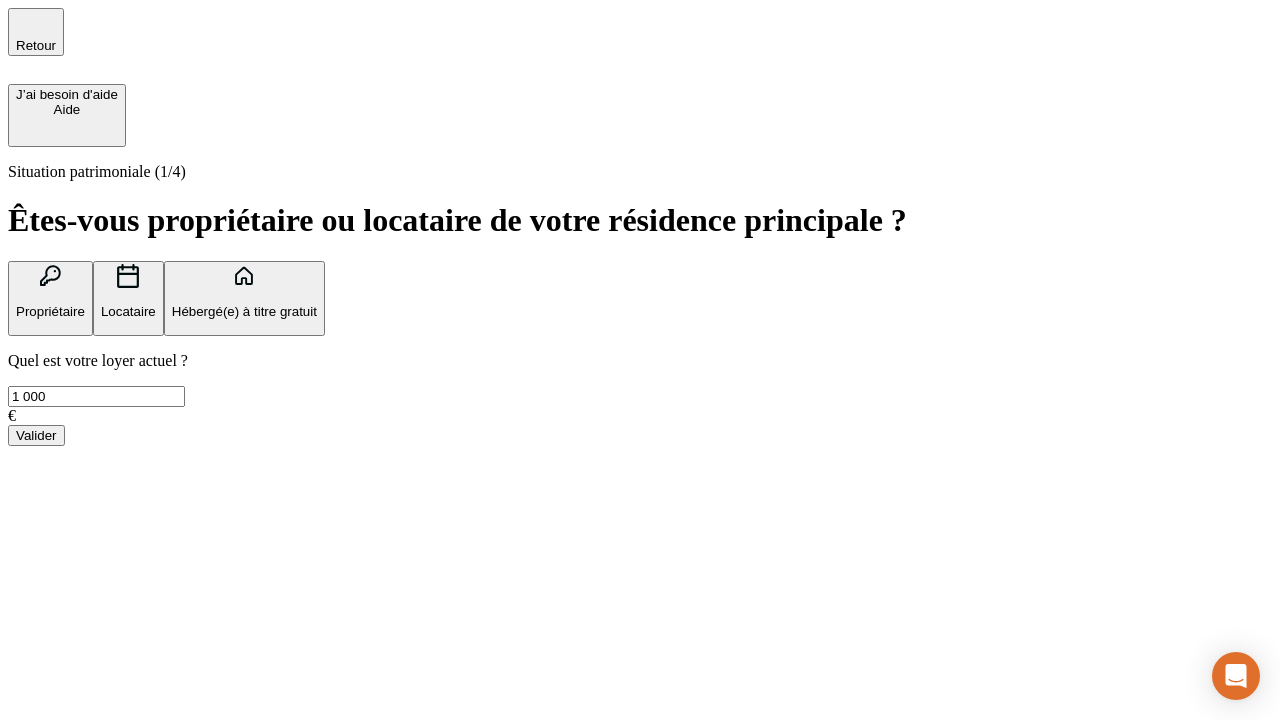 type on "1 000" 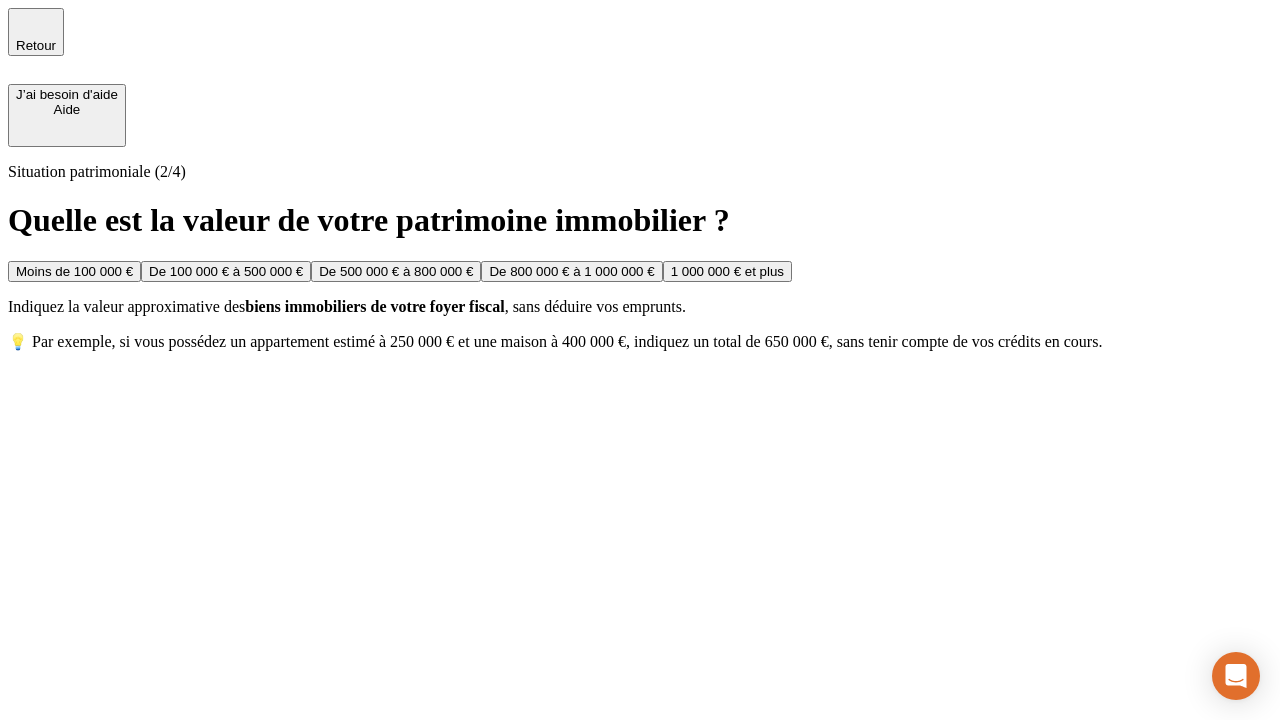 click on "Moins de 100 000 €" at bounding box center [74, 271] 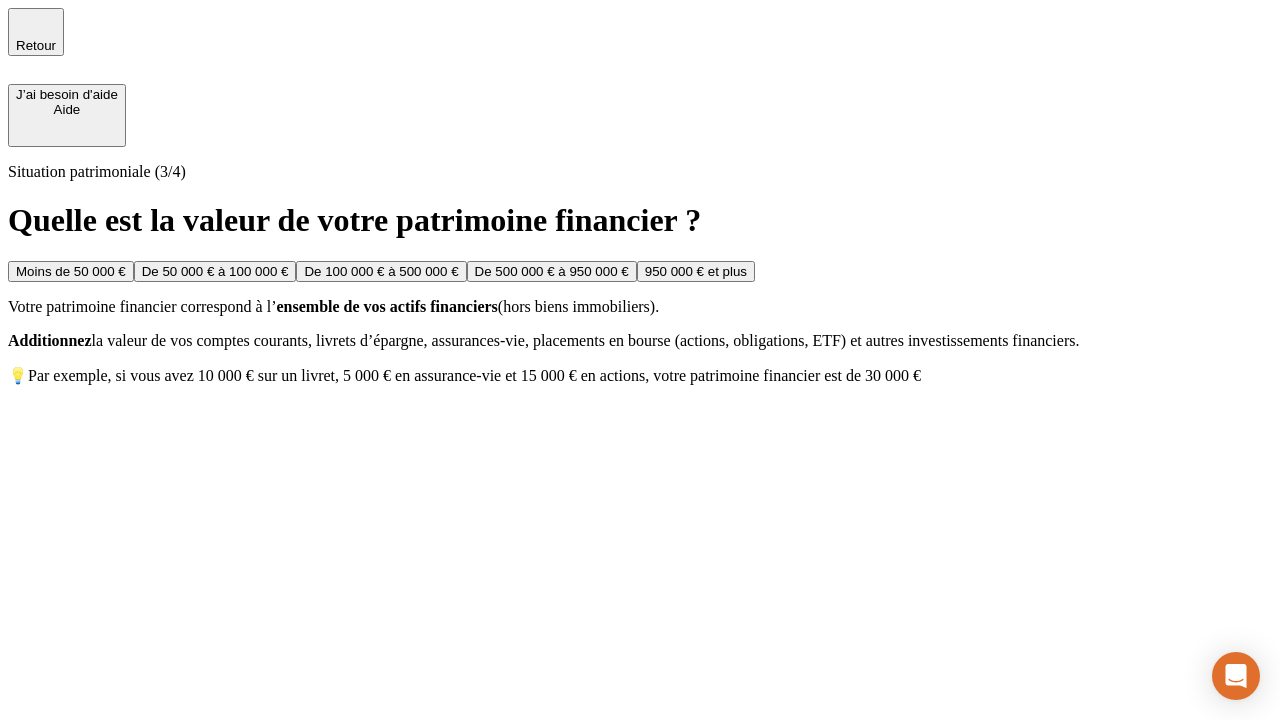 click on "Moins de 50 000 €" at bounding box center [71, 271] 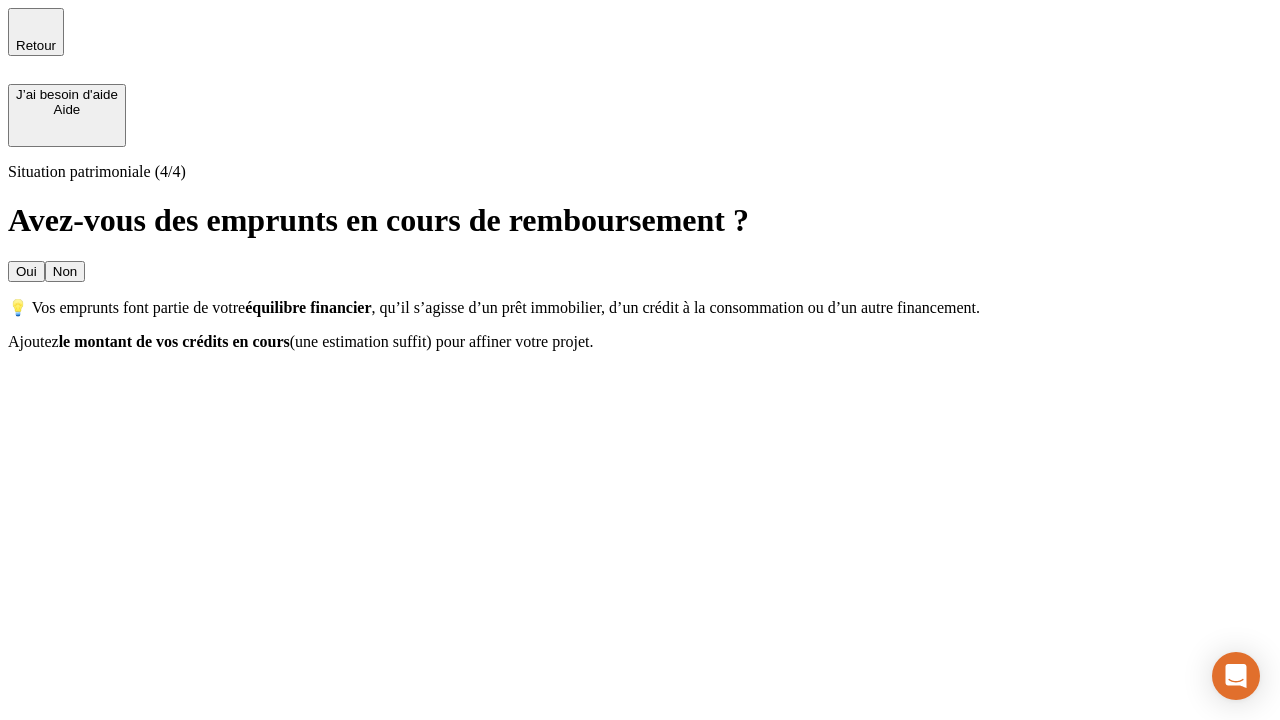 click on "Non" at bounding box center [65, 271] 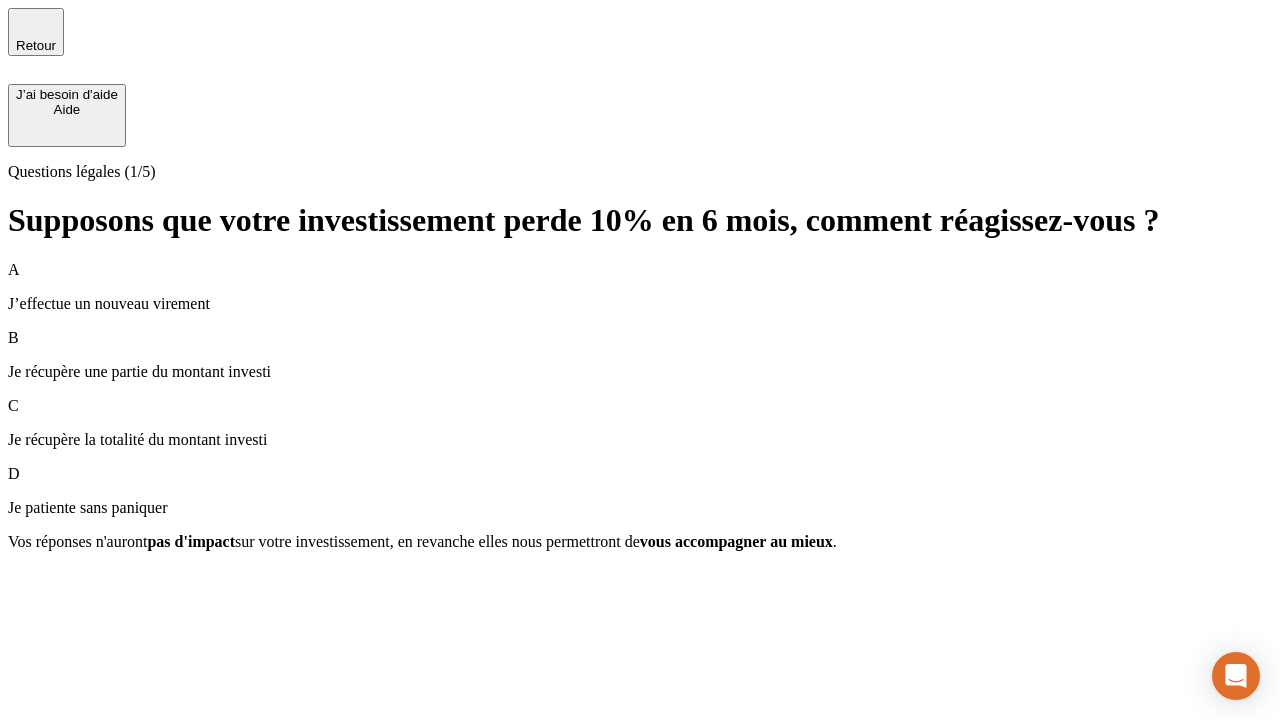 click on "A J’effectue un nouveau virement" at bounding box center (640, 287) 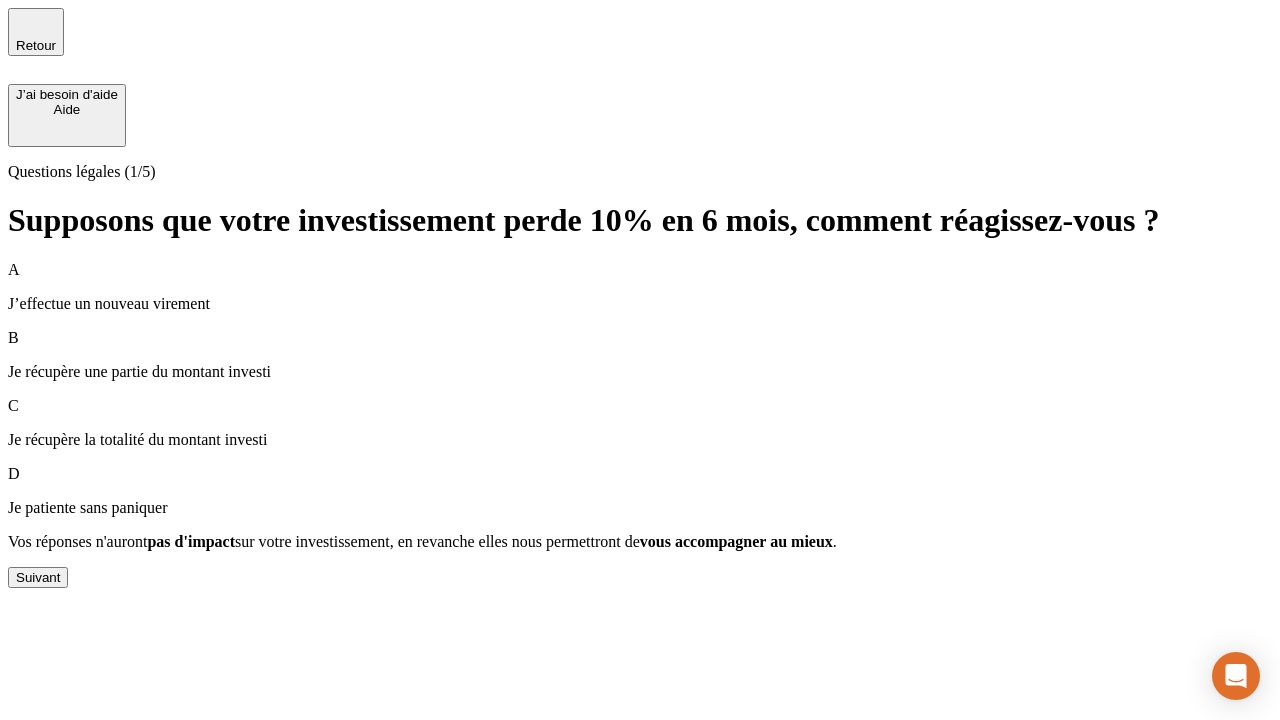 click on "Suivant" at bounding box center [38, 577] 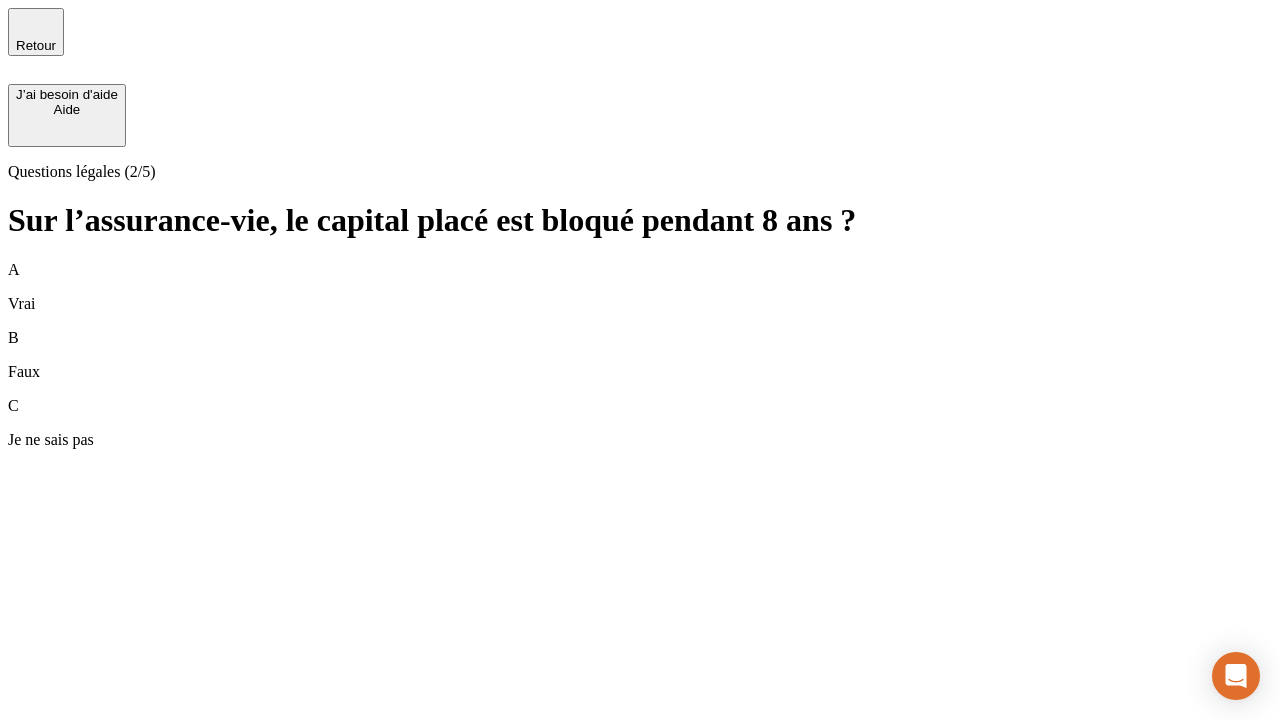 click on "A Vrai" at bounding box center [640, 287] 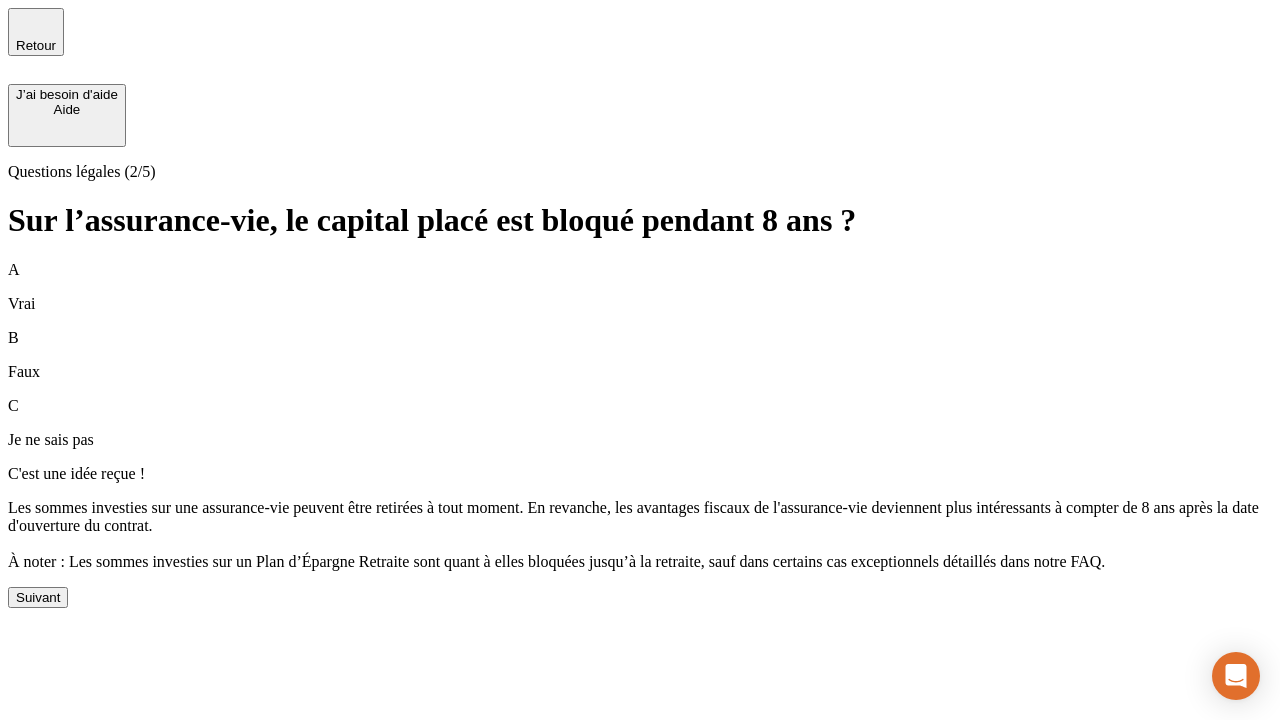 click on "Suivant" at bounding box center [38, 597] 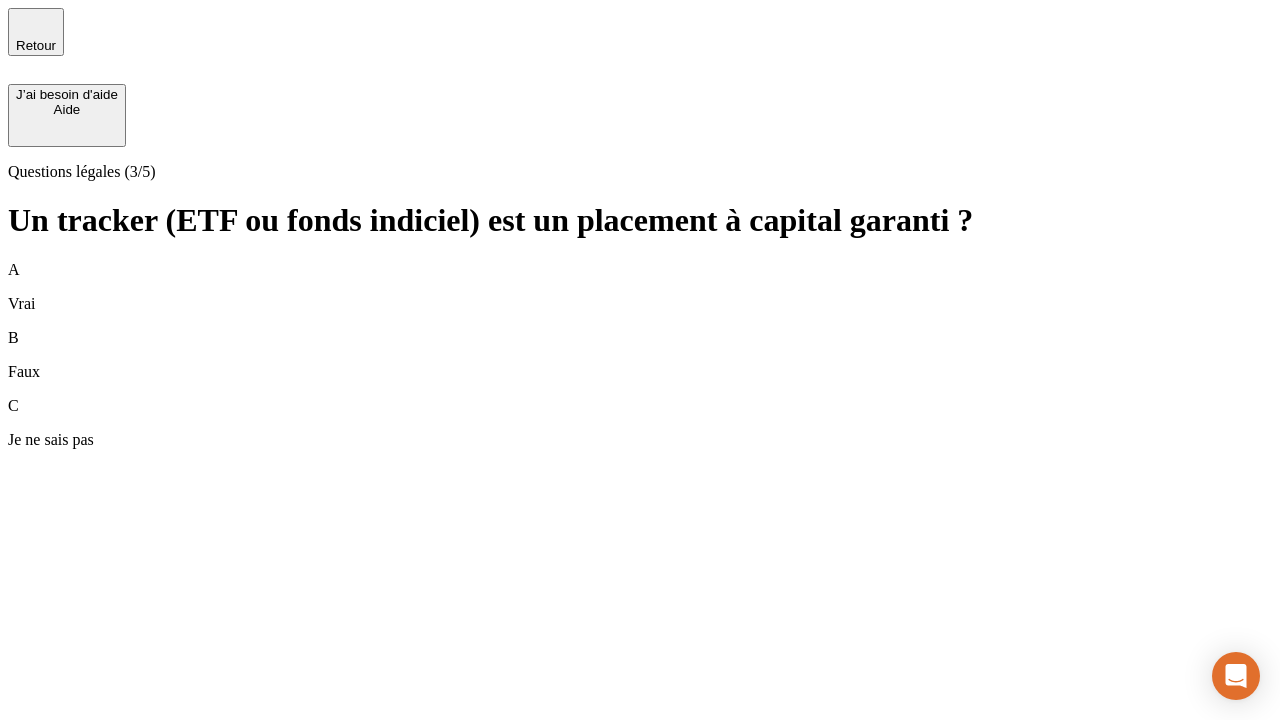 click on "A Vrai" at bounding box center [640, 287] 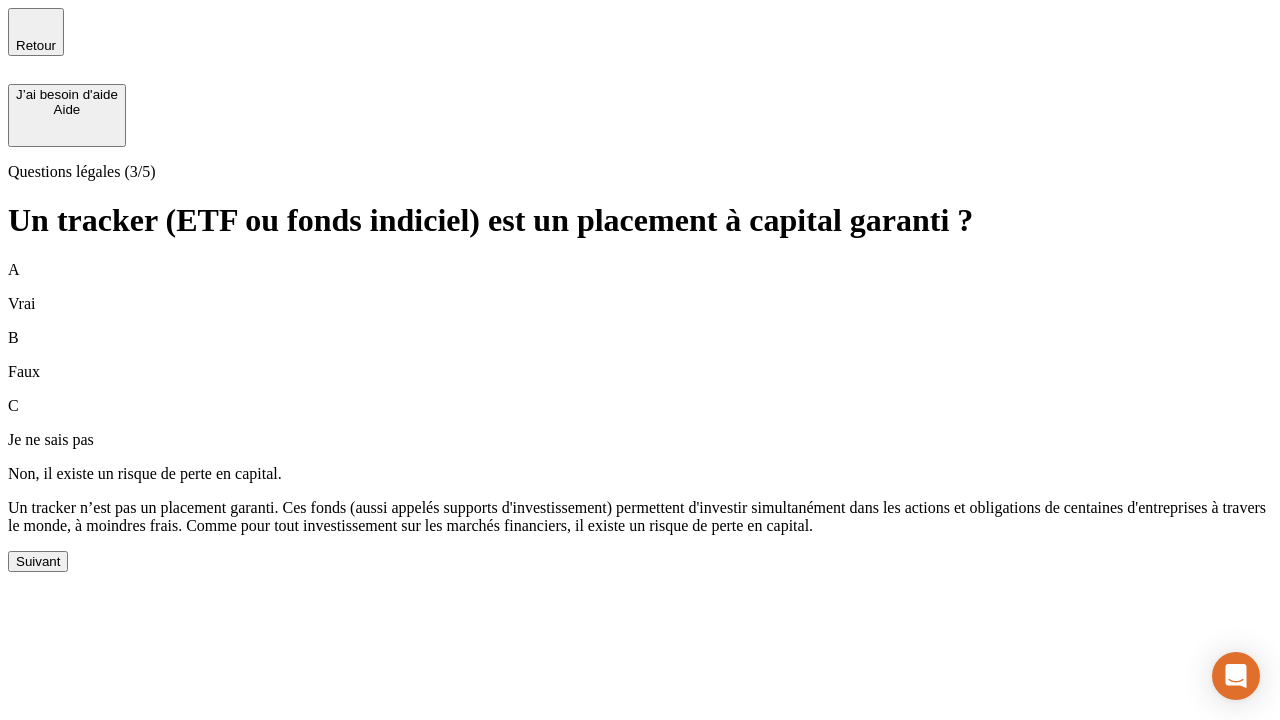 click on "Suivant" at bounding box center (38, 561) 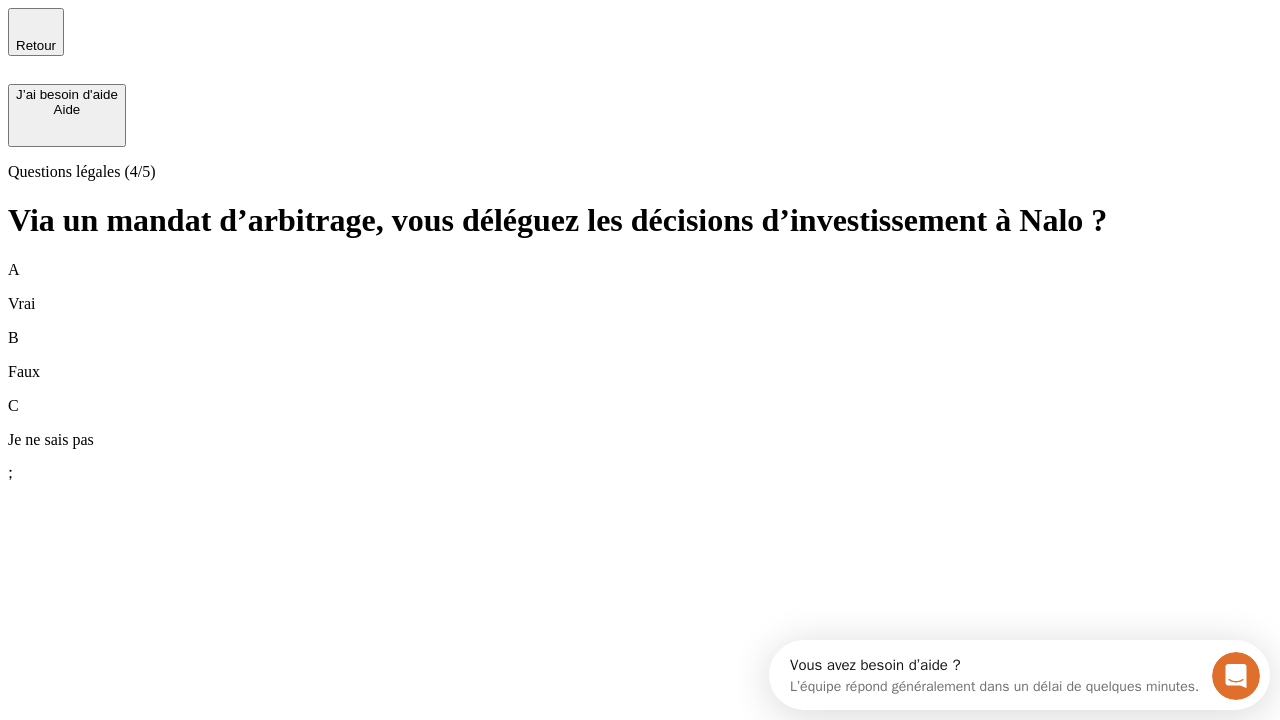 scroll, scrollTop: 0, scrollLeft: 0, axis: both 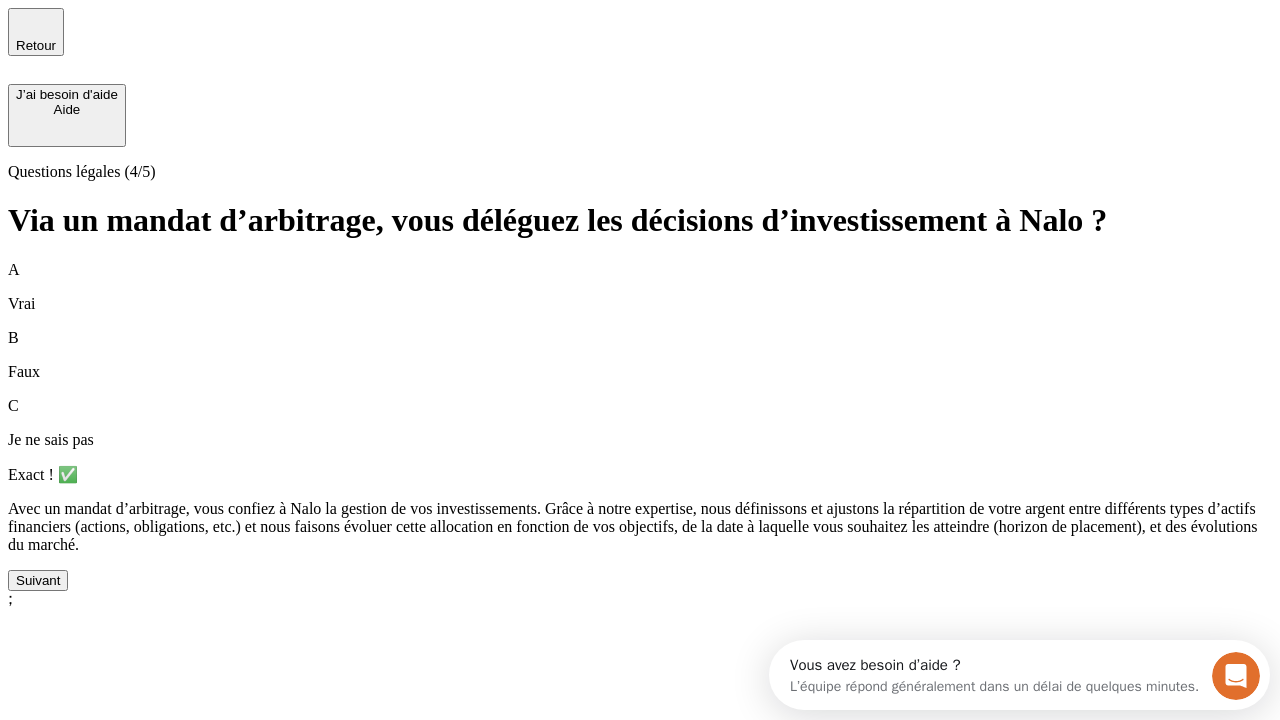 click on "Suivant" at bounding box center (38, 580) 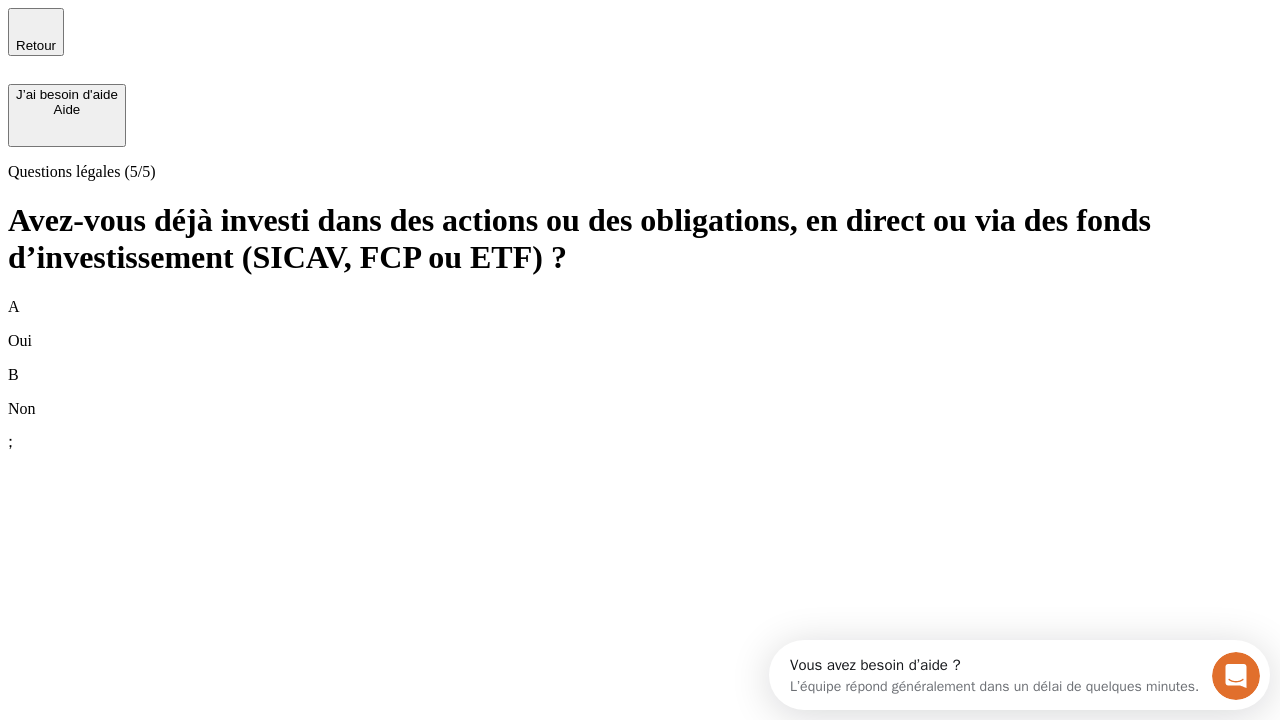 click on "B Non" at bounding box center (640, 392) 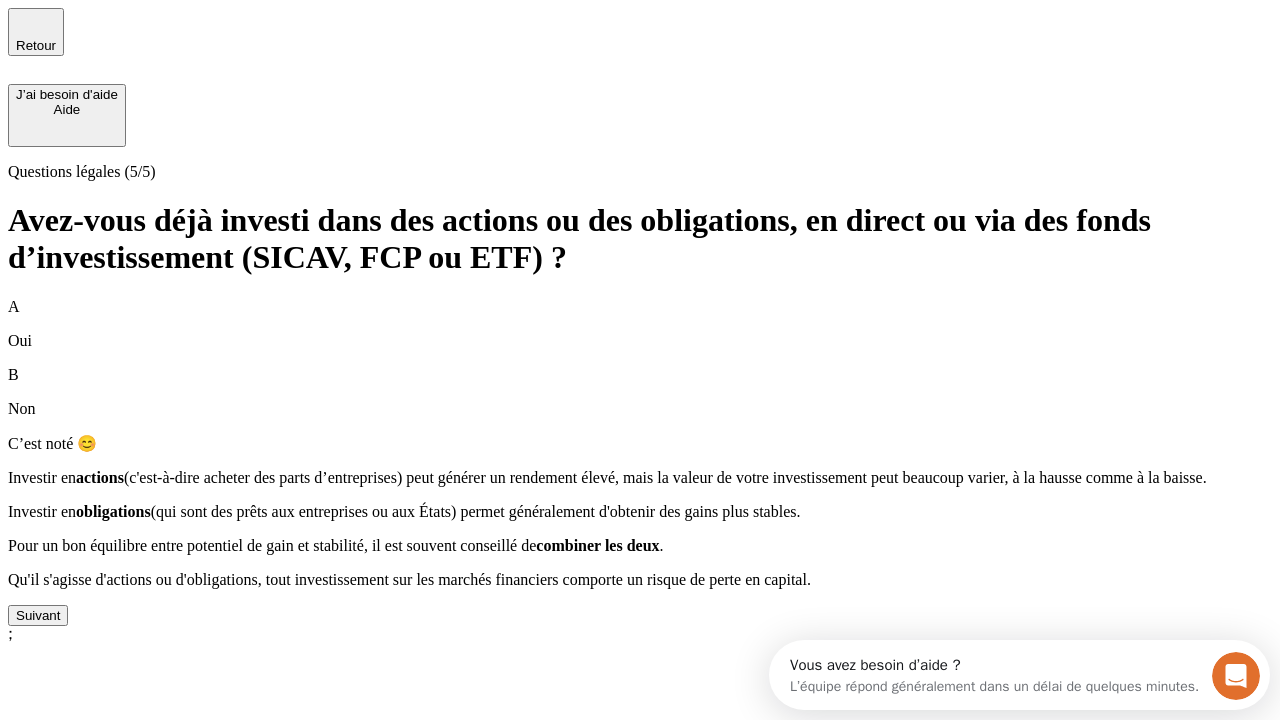 click on "Suivant" at bounding box center (38, 615) 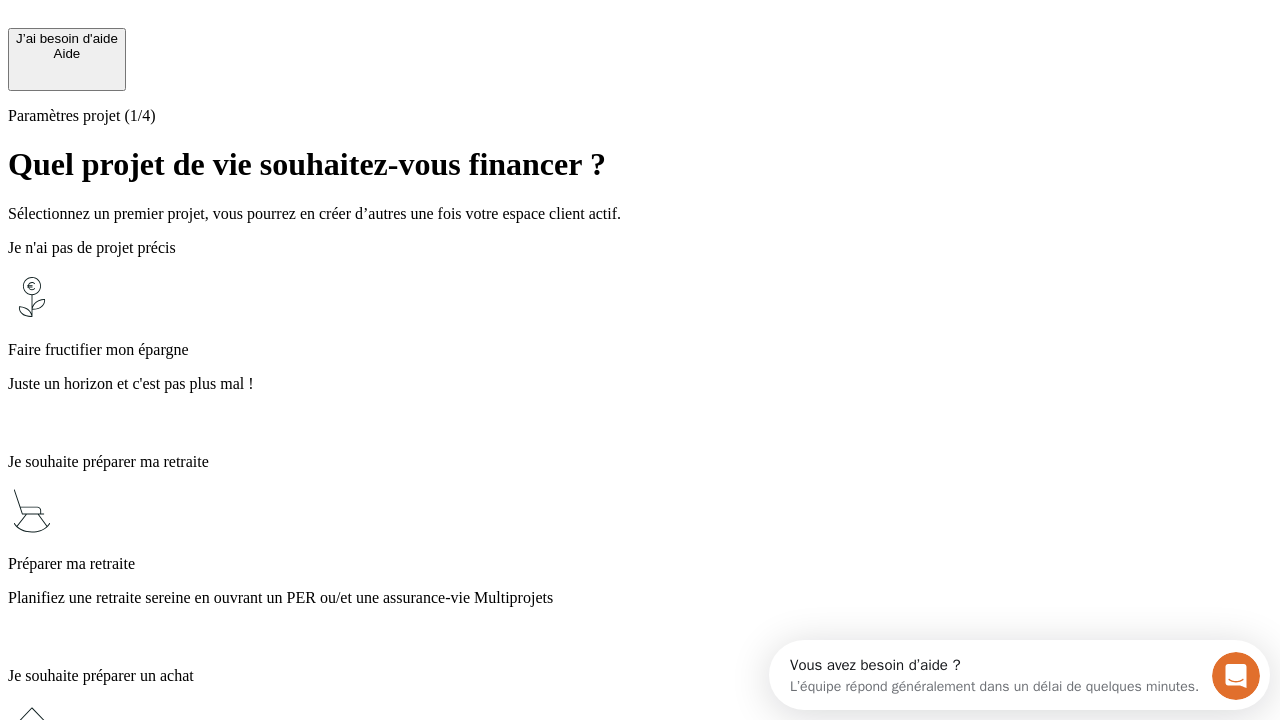 click on "Profitez des avantages fiscaux de l’assurance-vie" at bounding box center (640, 1354) 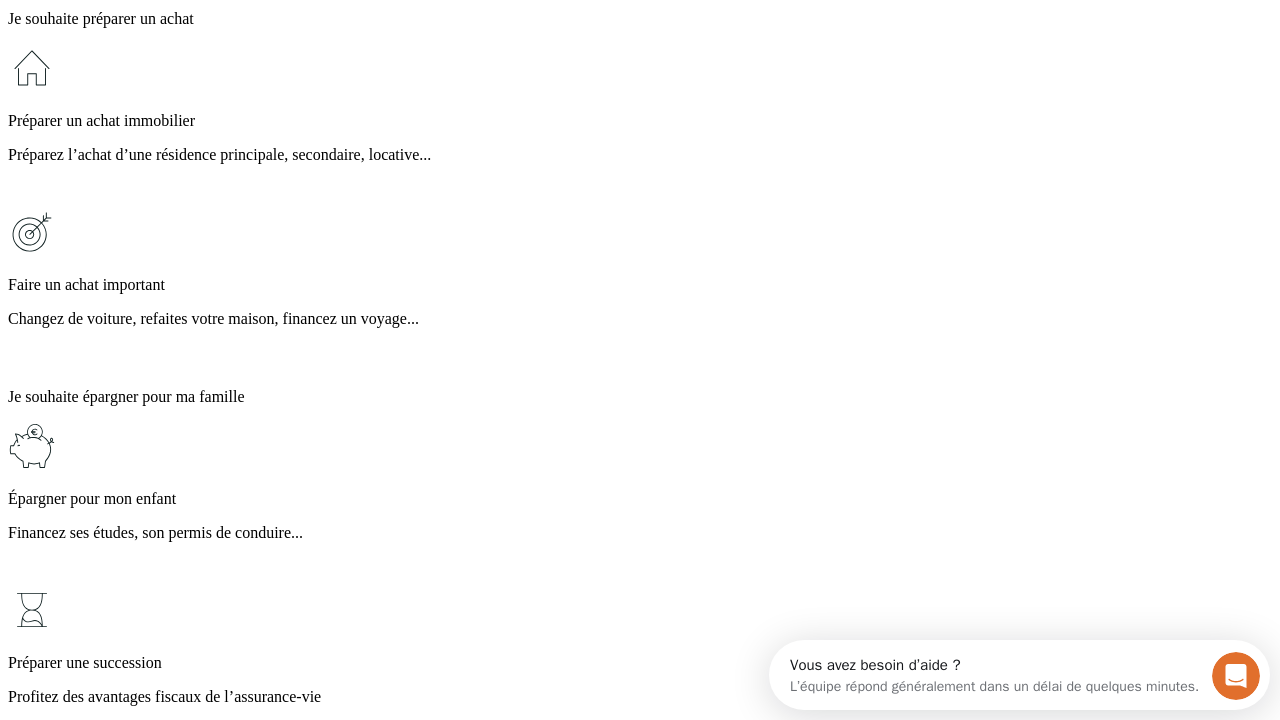 scroll, scrollTop: 18, scrollLeft: 0, axis: vertical 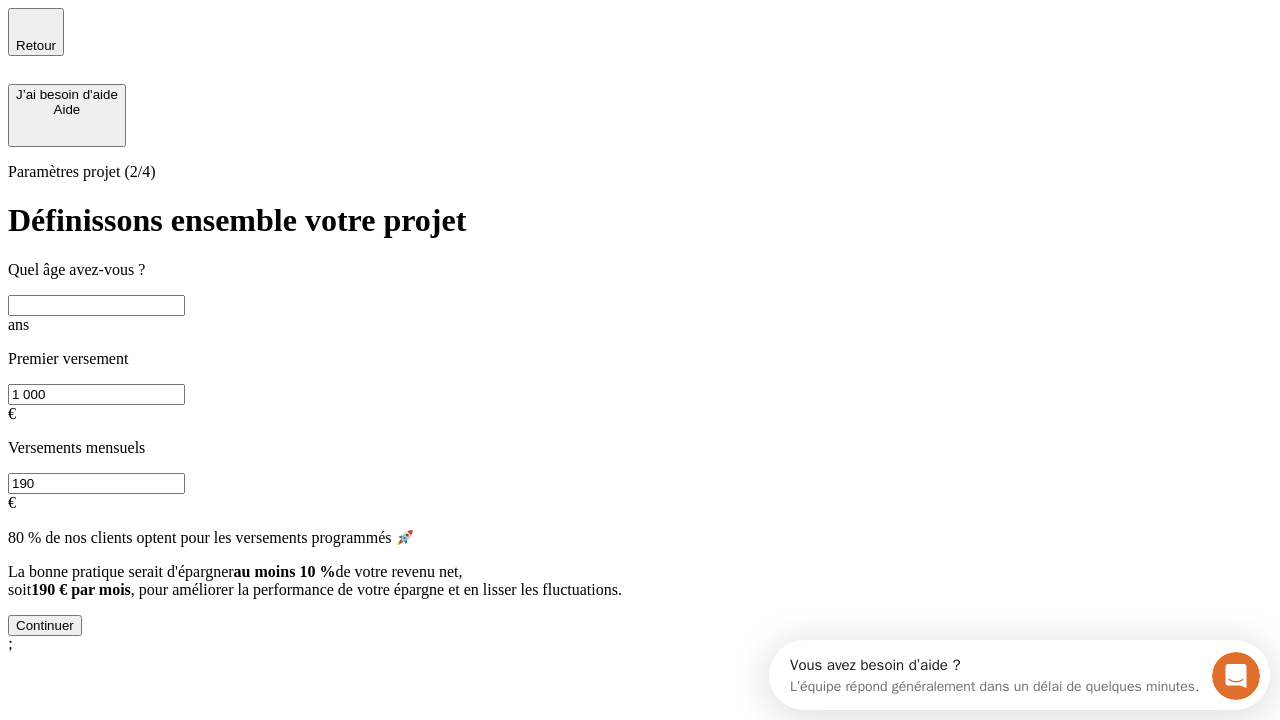 click at bounding box center (96, 305) 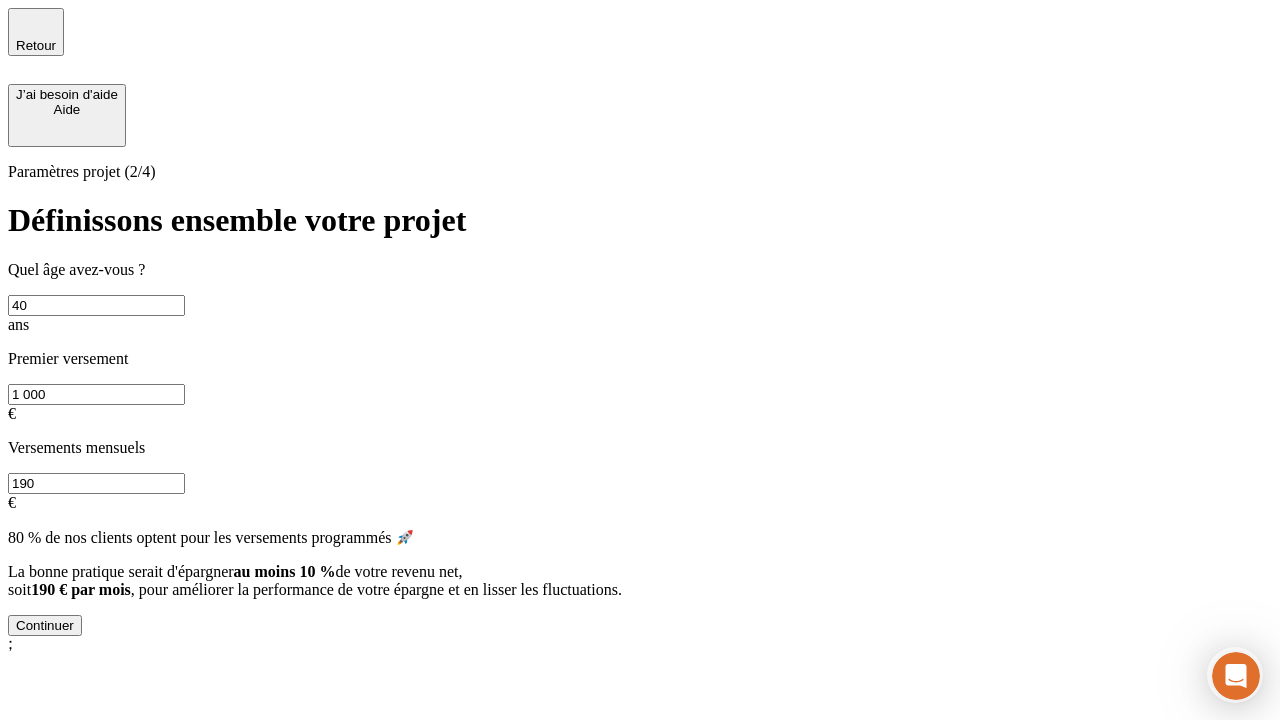type on "40" 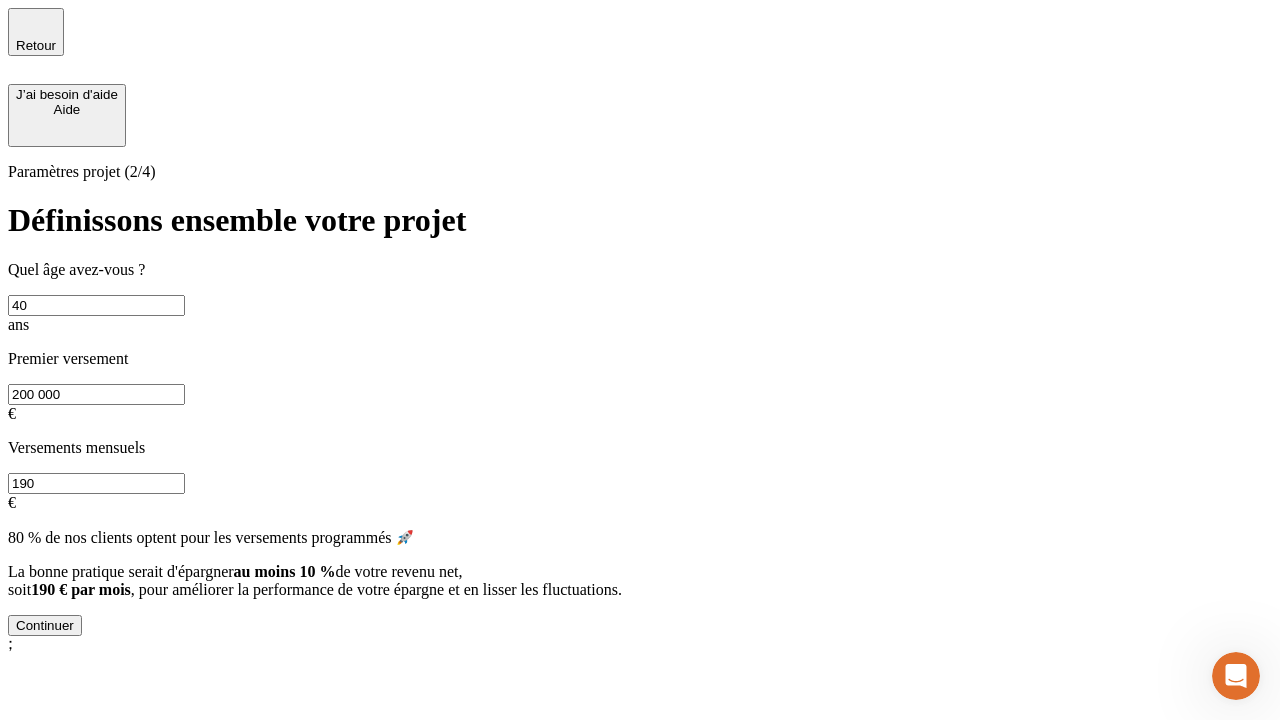 scroll, scrollTop: 0, scrollLeft: 0, axis: both 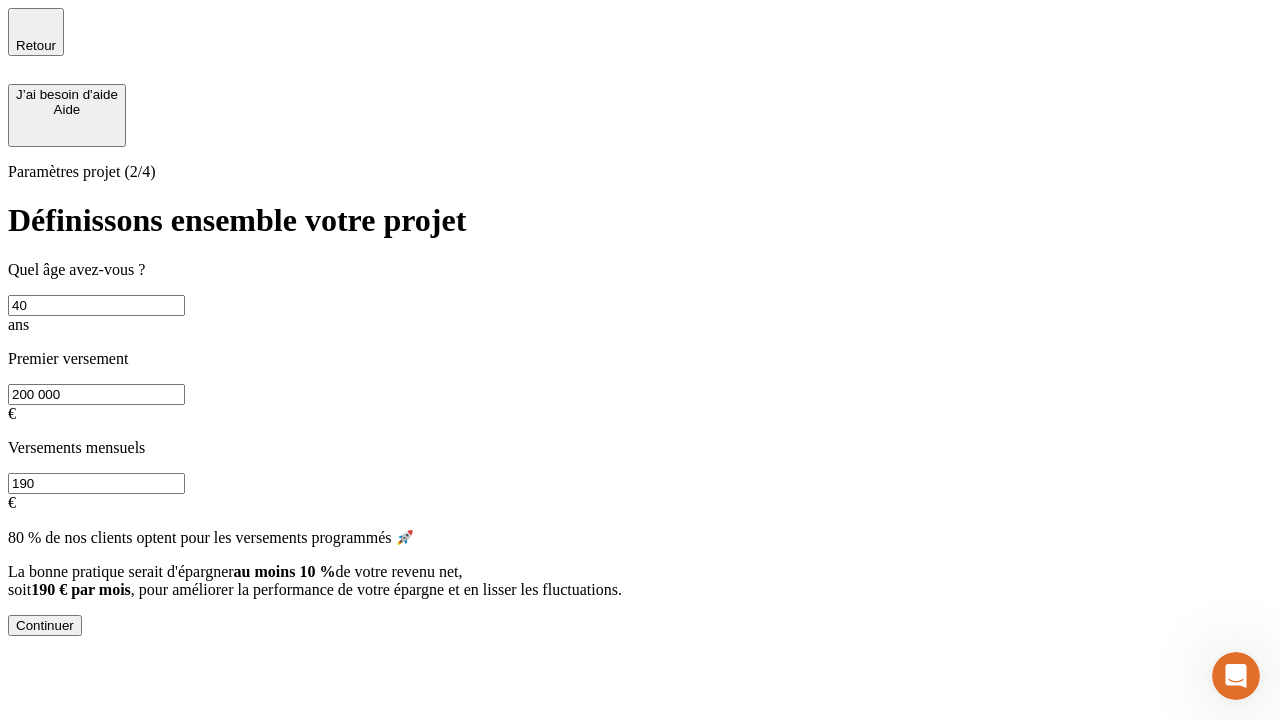 type on "200 000" 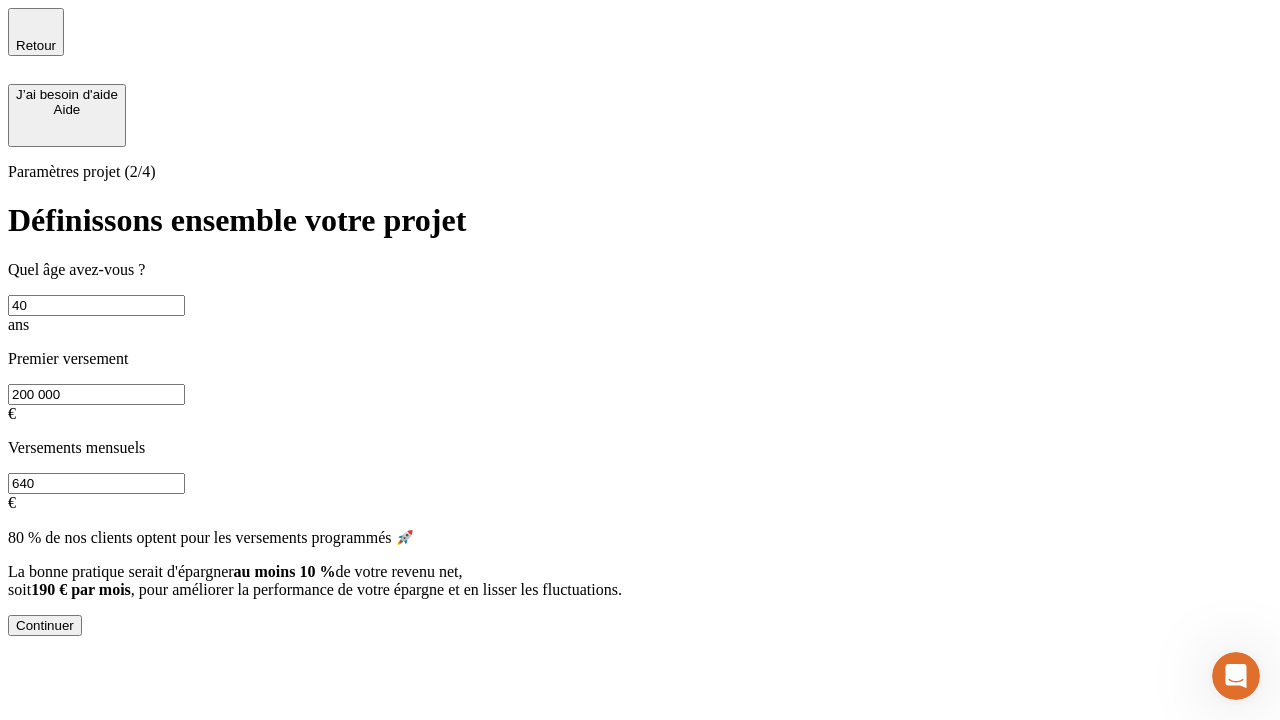 type on "640" 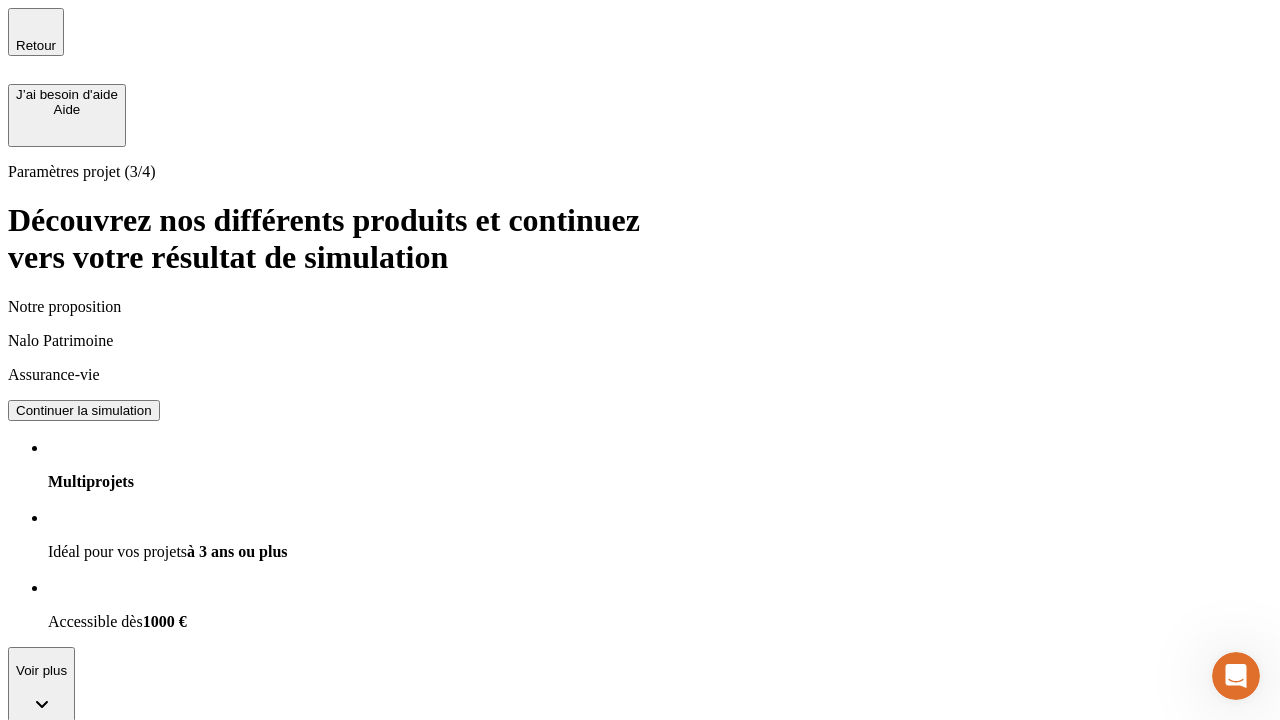 click on "Continuer la simulation" at bounding box center [84, 410] 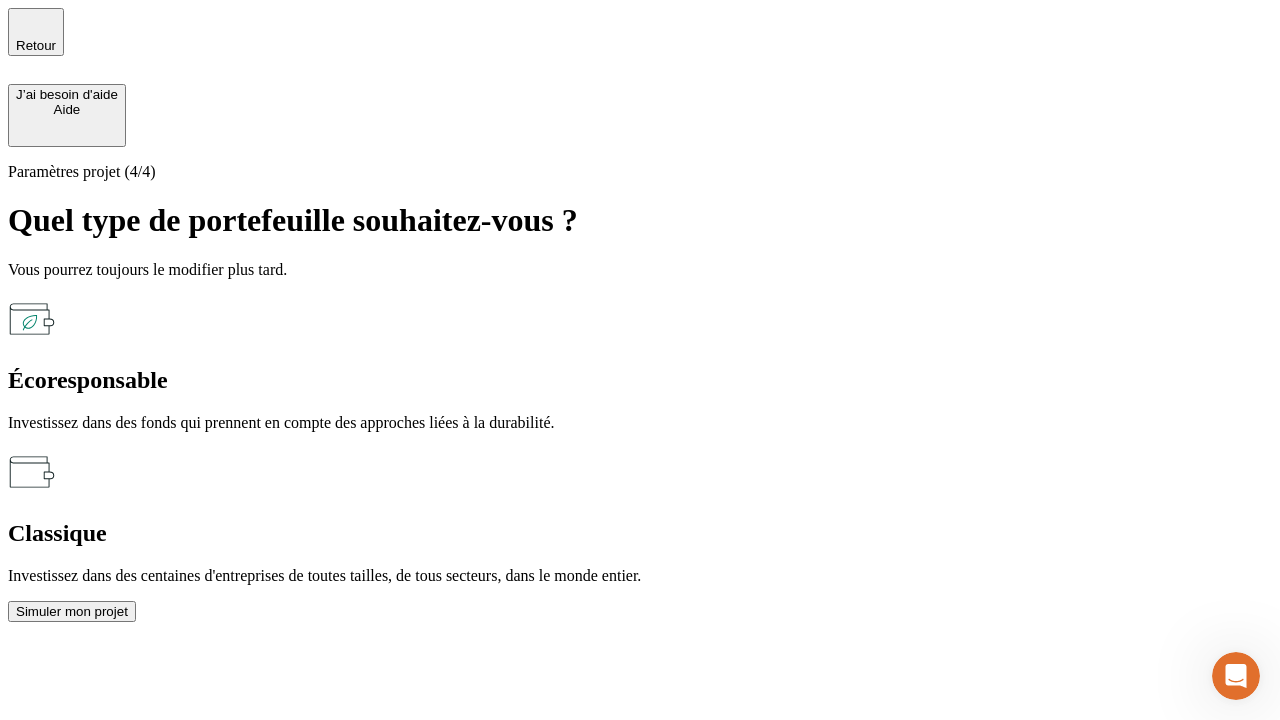 click on "Classique" at bounding box center [640, 533] 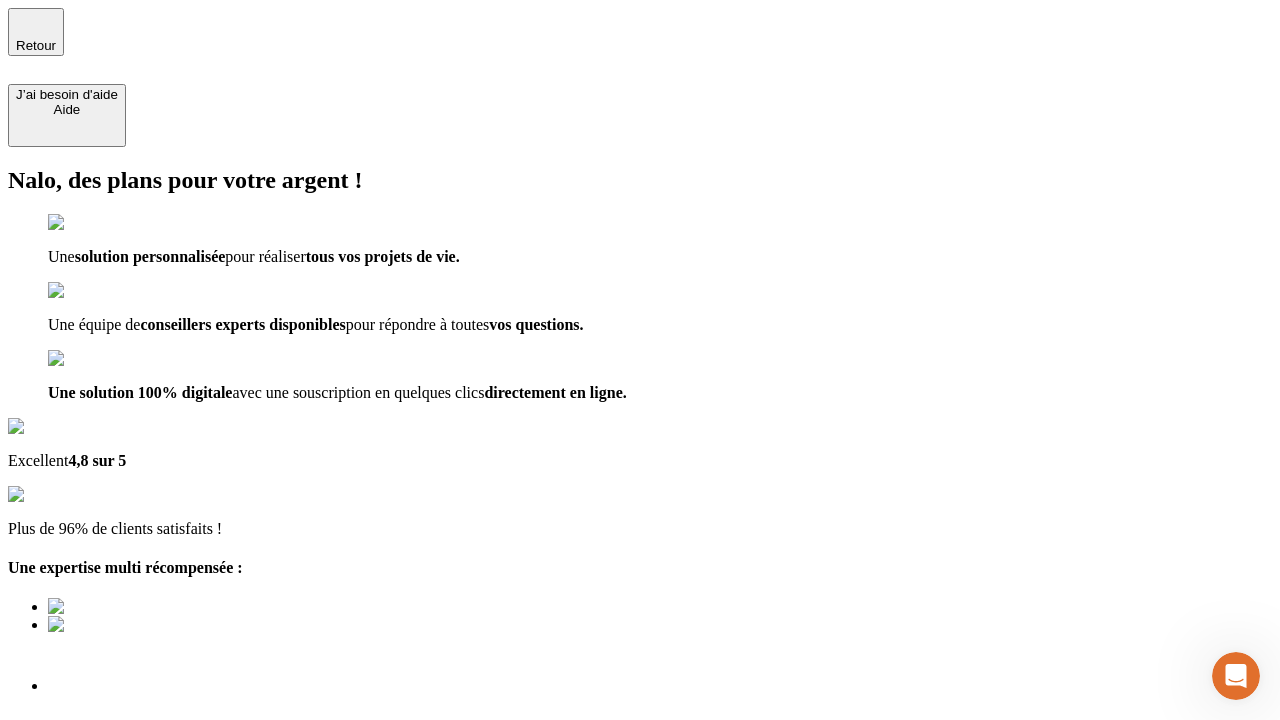click on "Découvrir ma simulation" at bounding box center [87, 840] 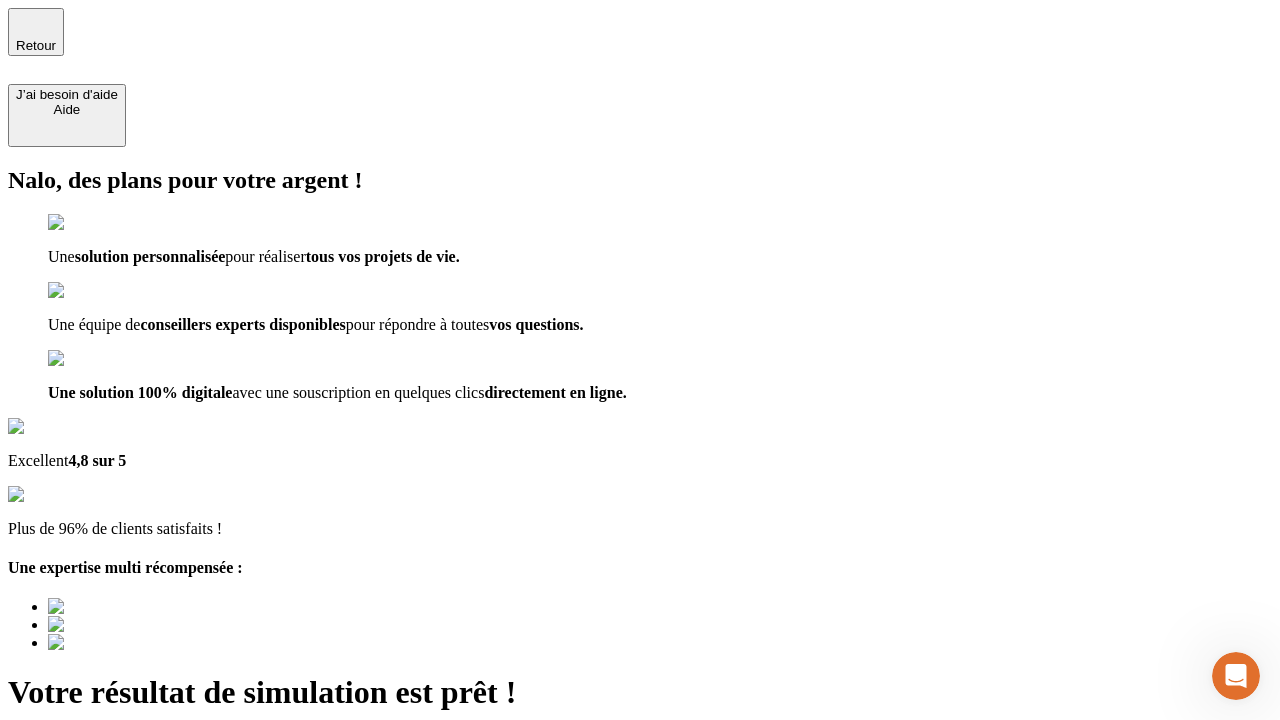 type on "[EMAIL]" 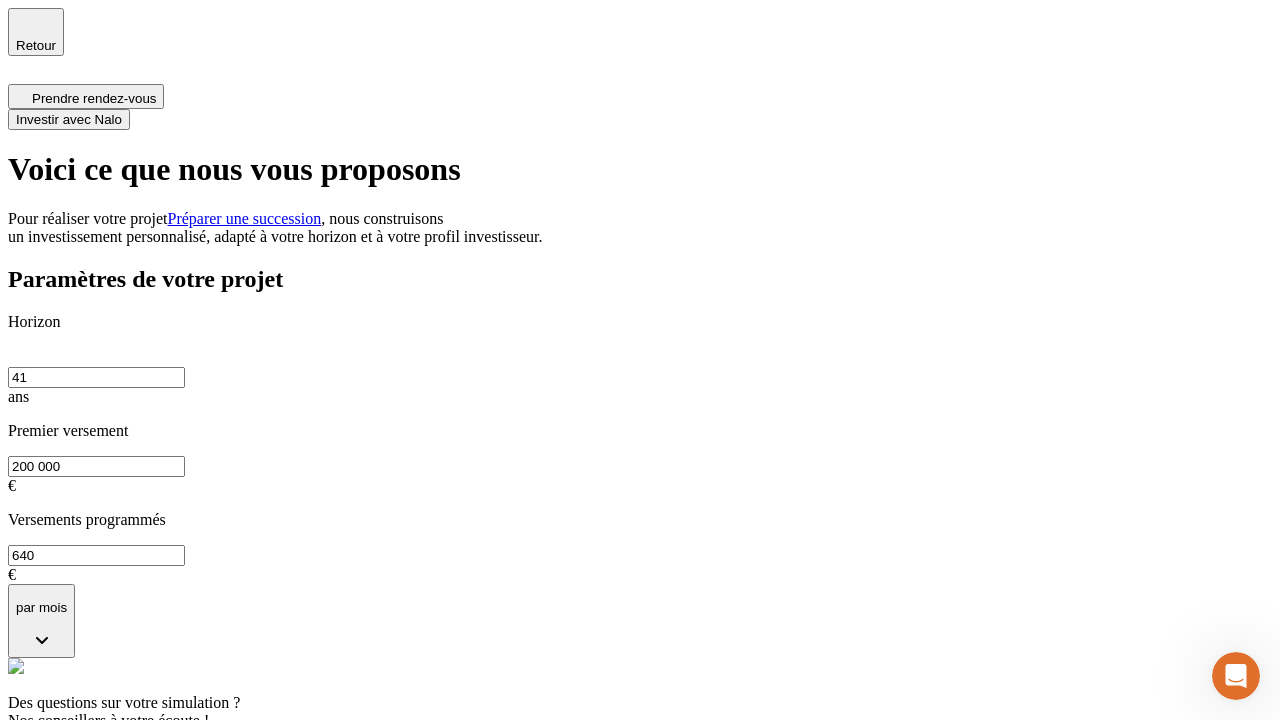 click on "Investir avec Nalo" at bounding box center (69, 119) 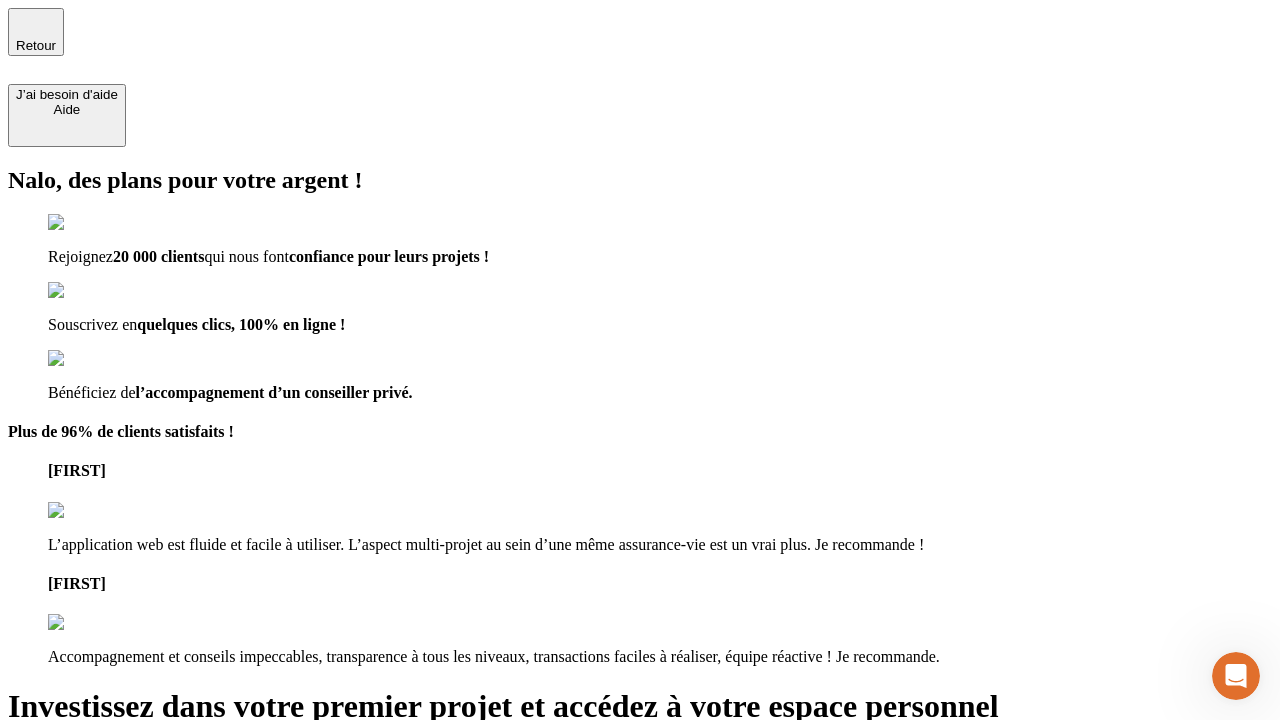 type on "[EMAIL]" 